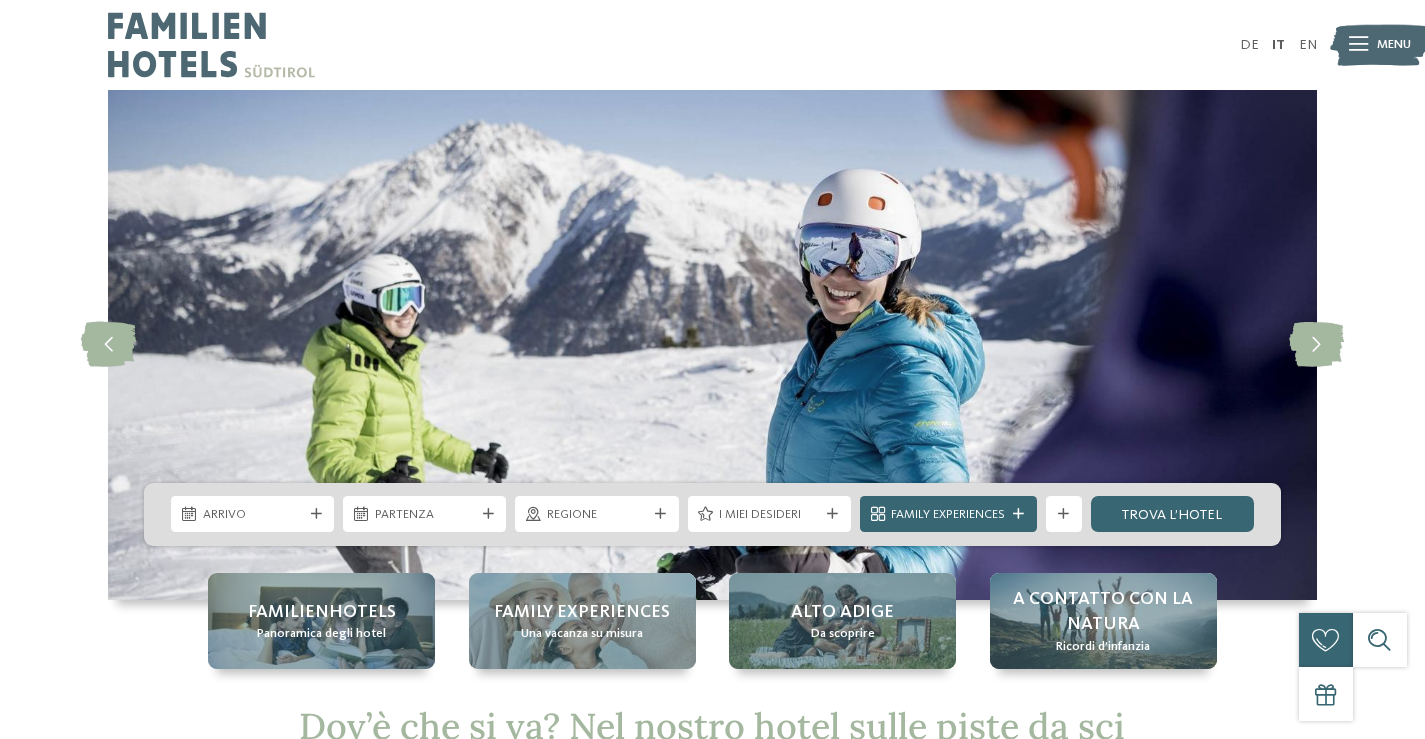 scroll, scrollTop: 0, scrollLeft: 0, axis: both 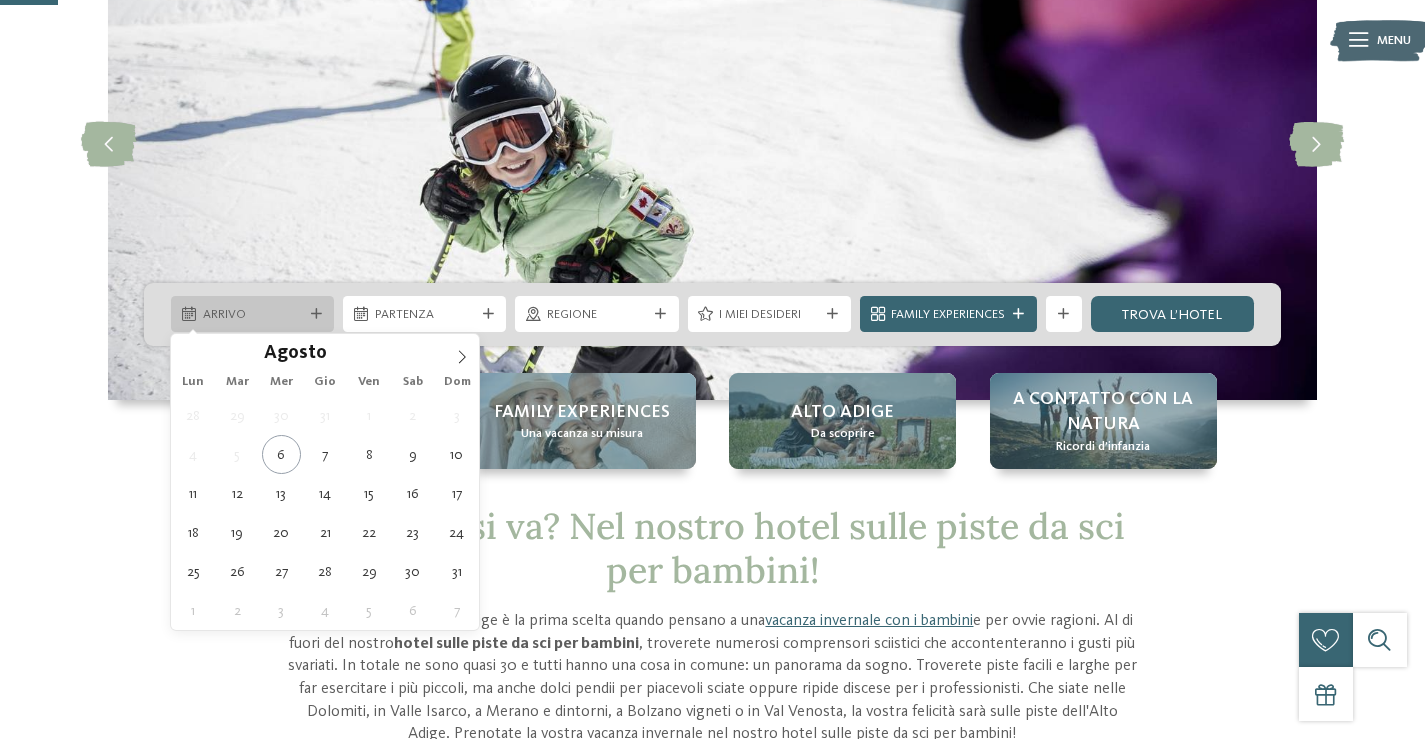 click on "Arrivo" at bounding box center (253, 315) 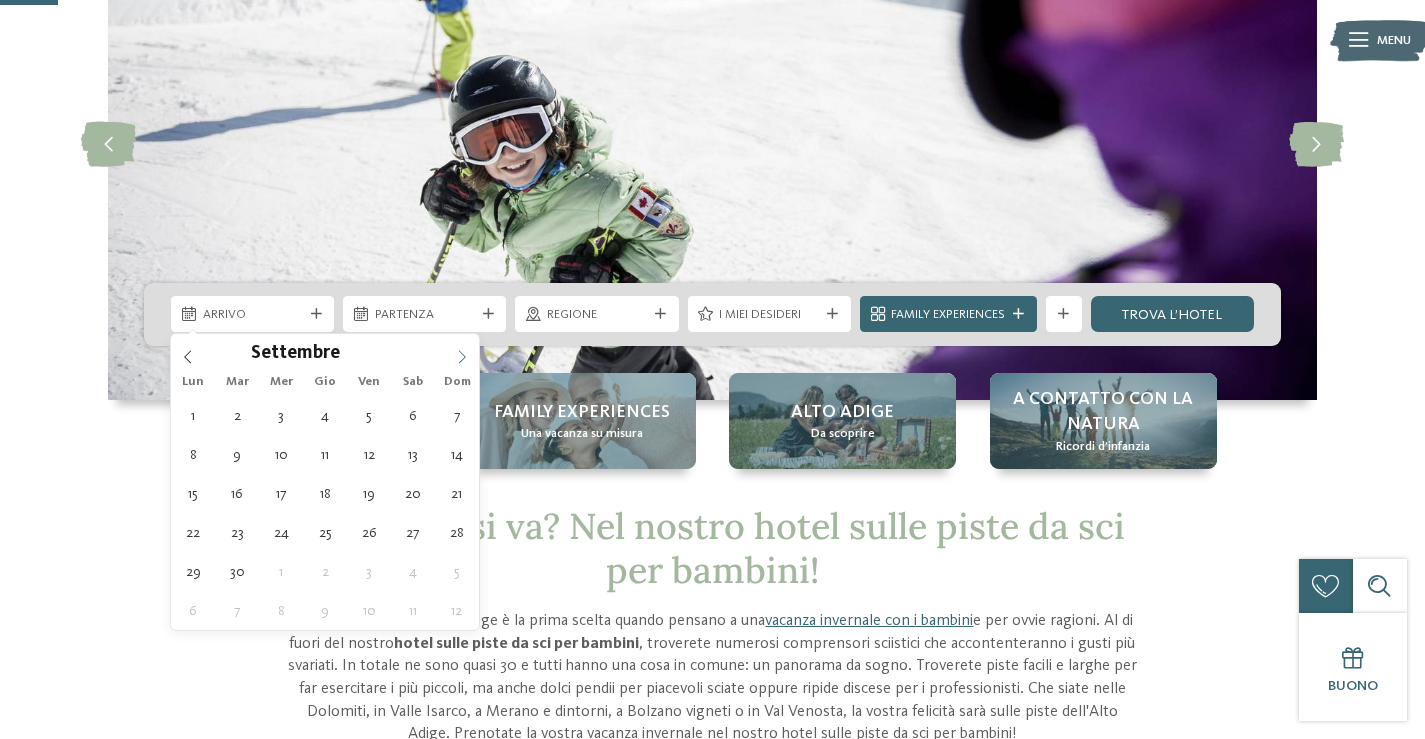 click at bounding box center [462, 351] 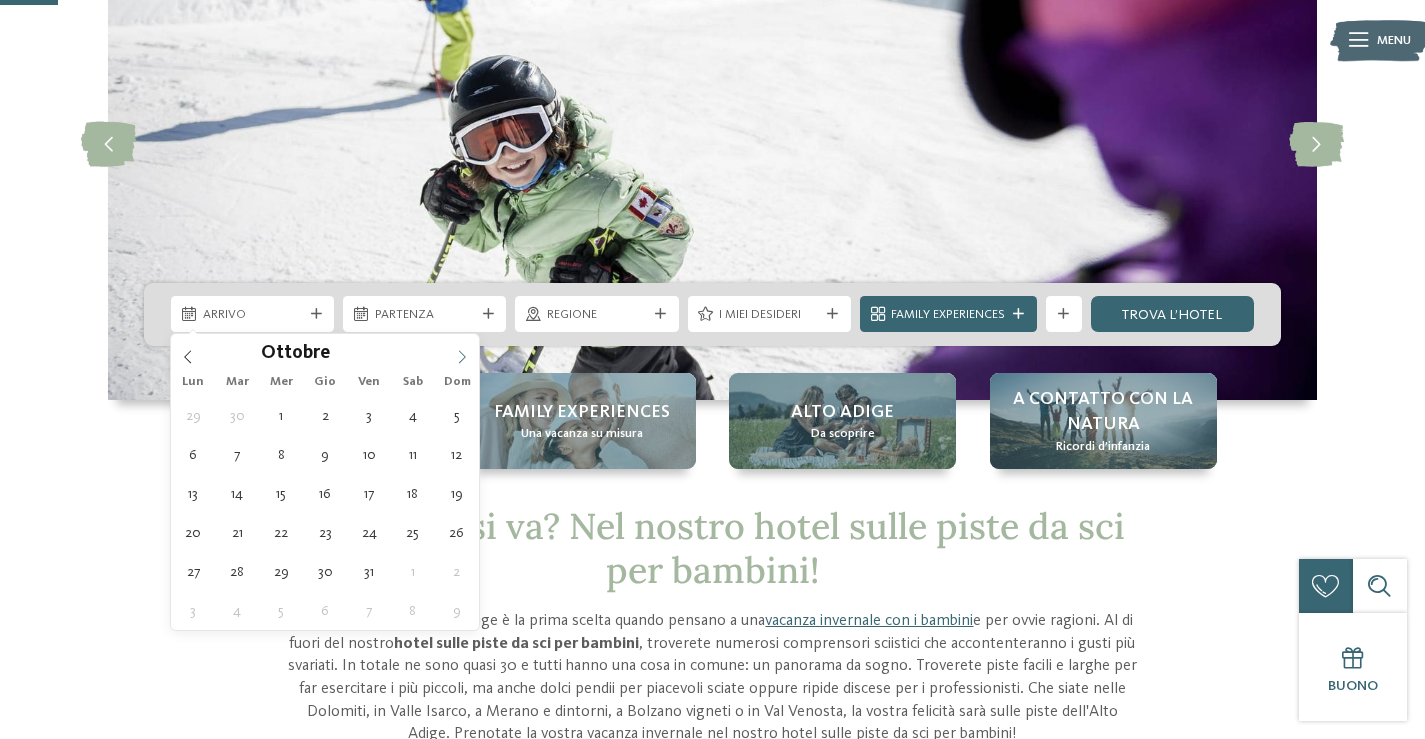 click at bounding box center (462, 351) 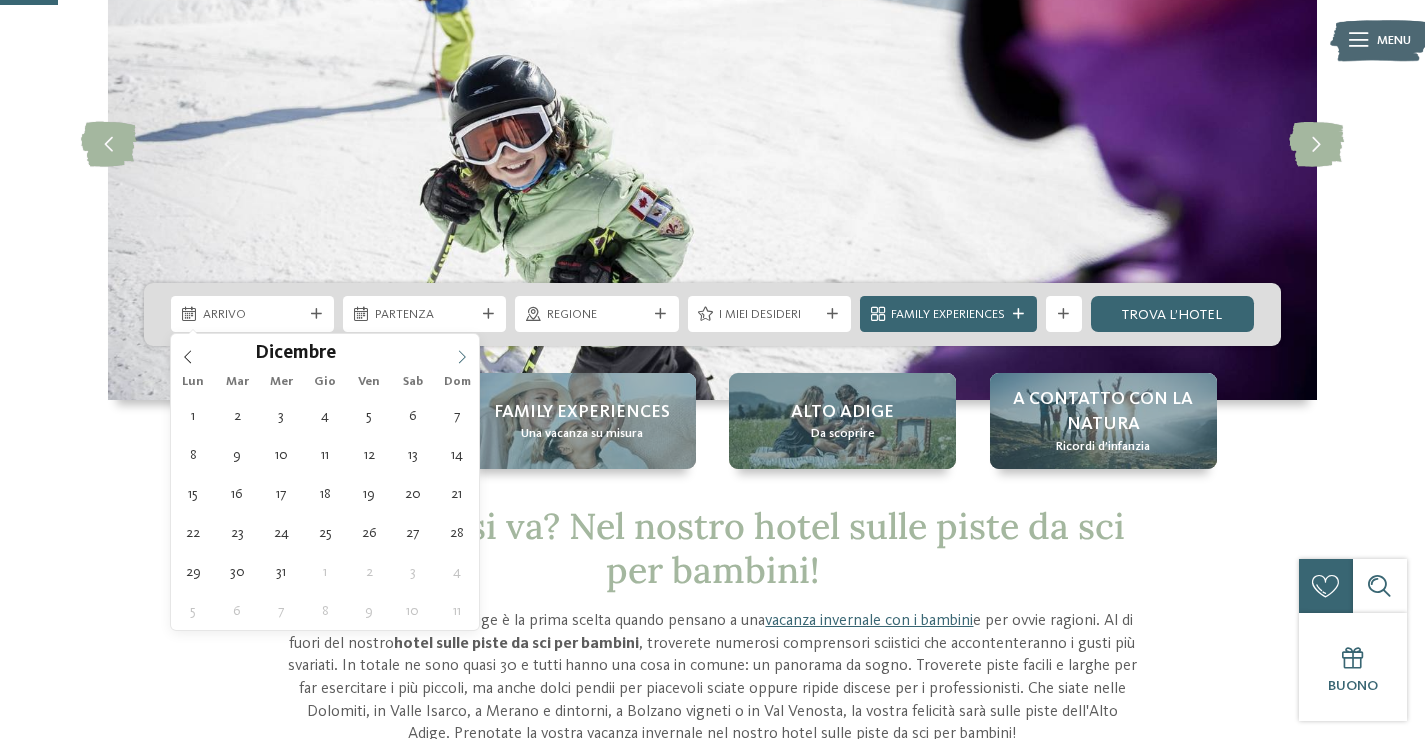 click at bounding box center [462, 351] 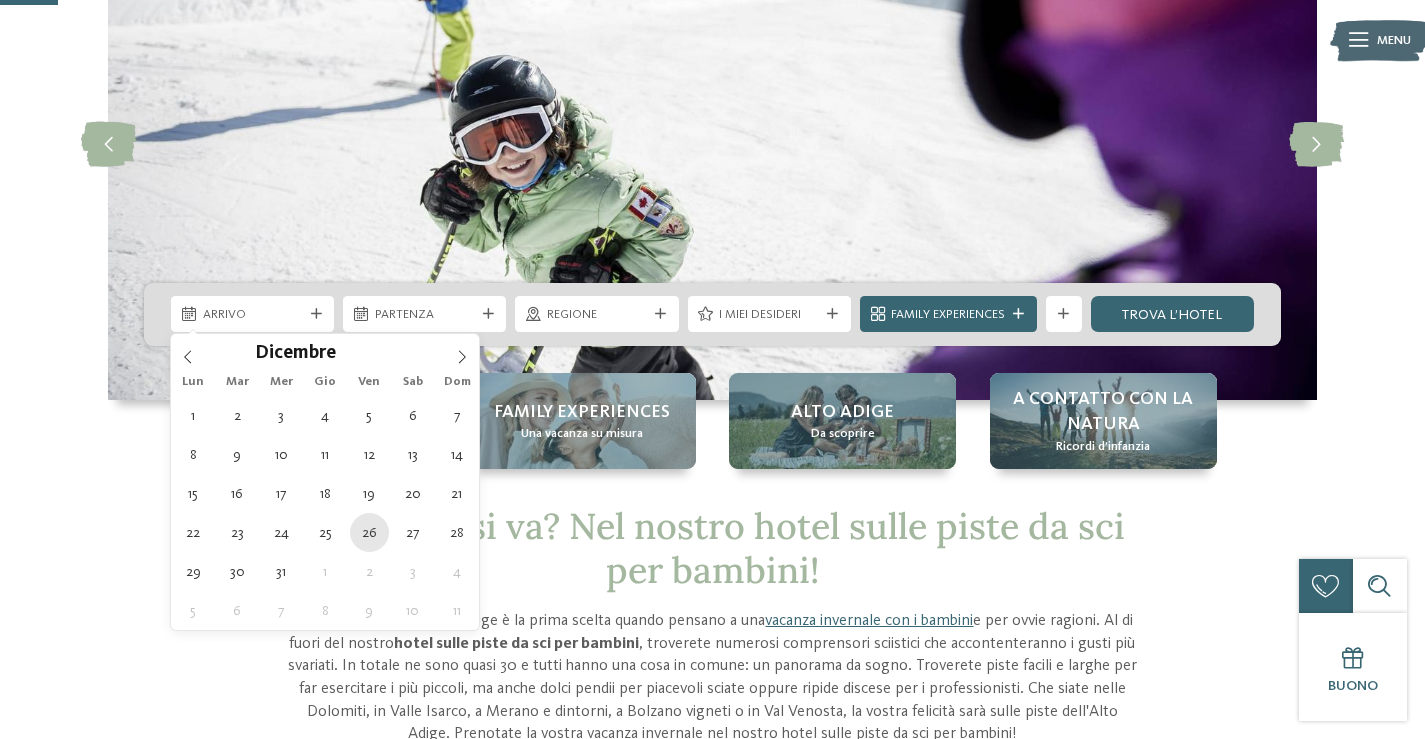 type on "[DATE]" 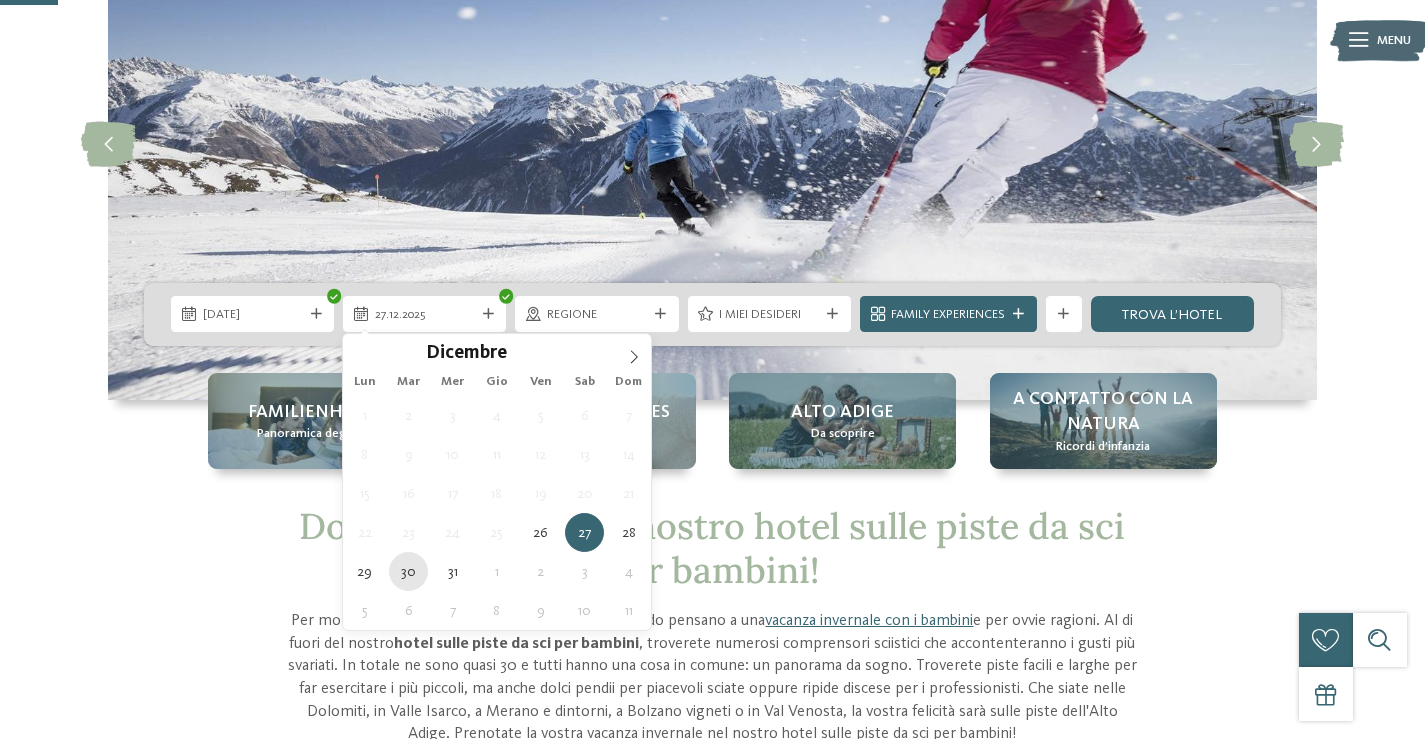type on "[DATE]" 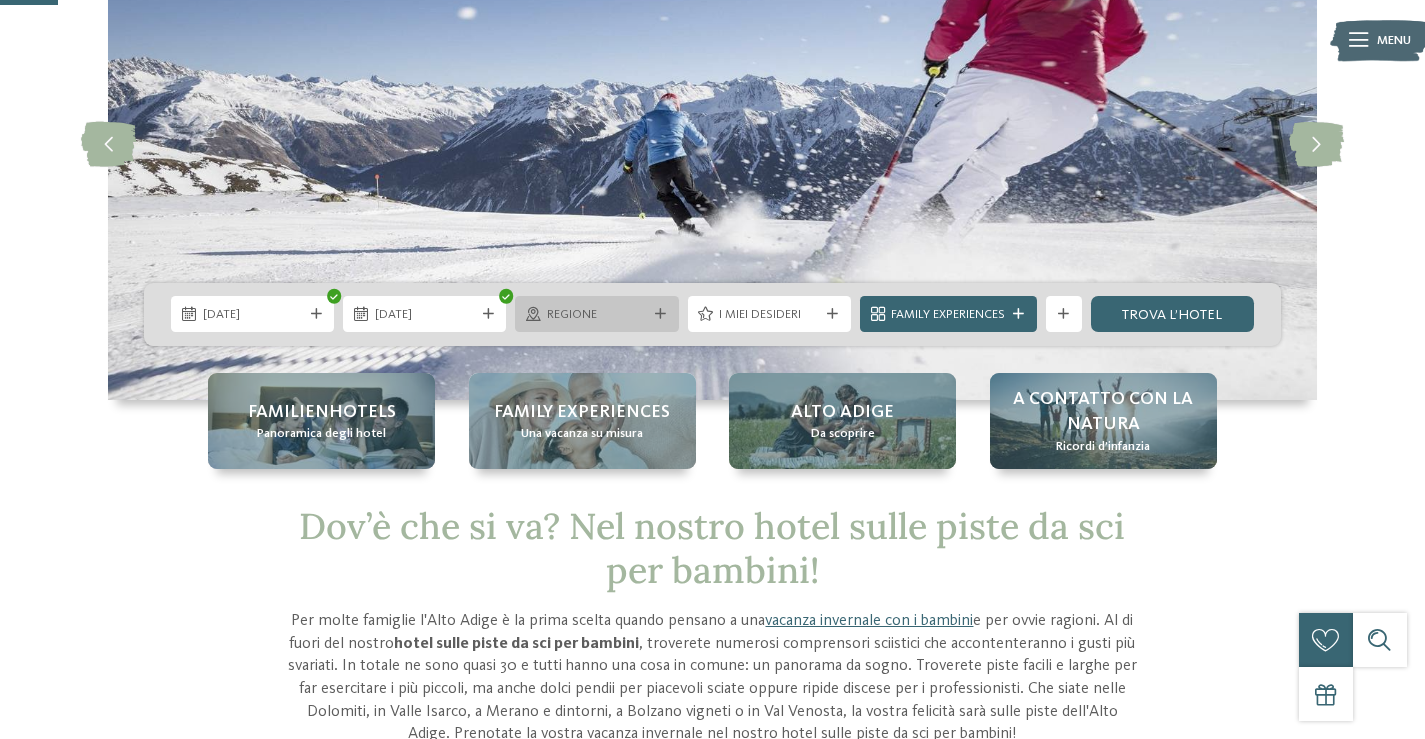 click on "Regione" at bounding box center [597, 315] 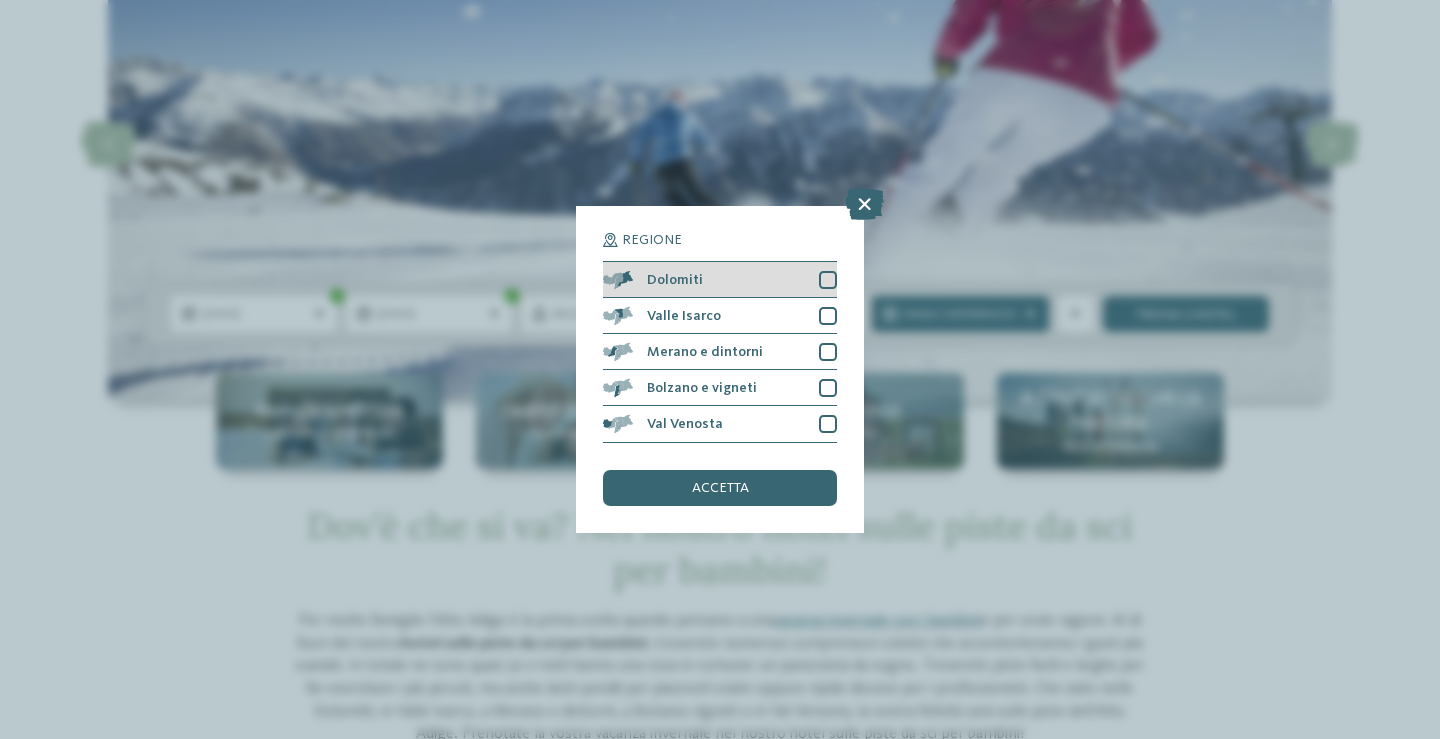click on "Dolomiti" at bounding box center (720, 280) 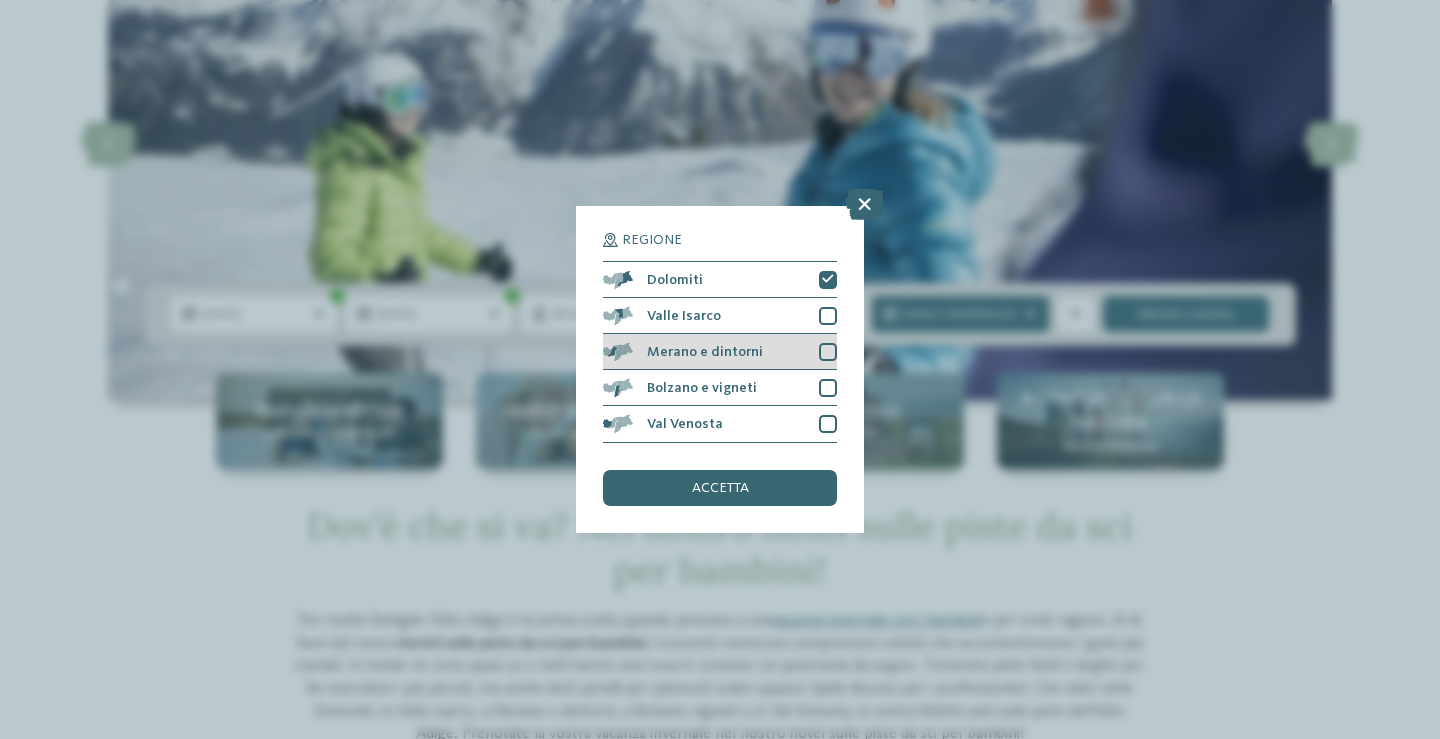 click on "Merano e dintorni" at bounding box center (720, 352) 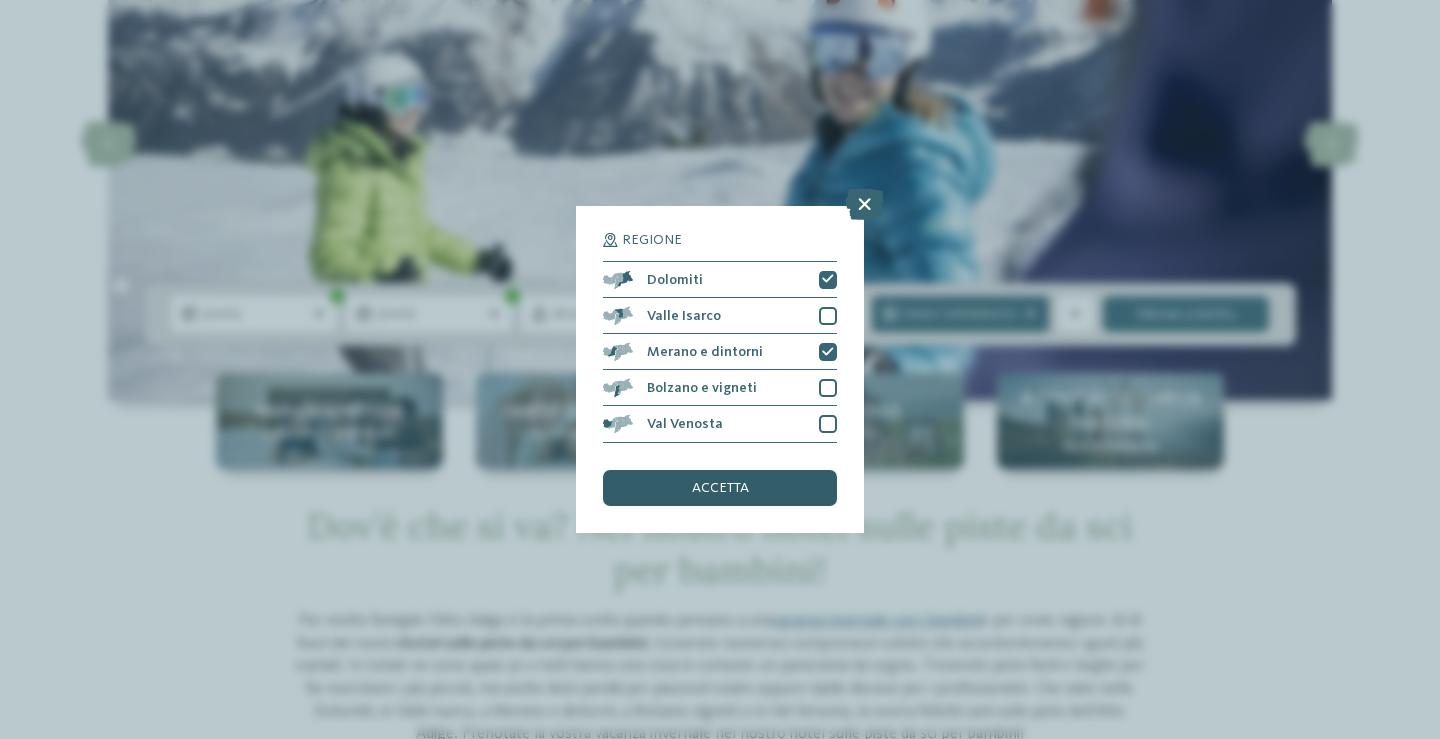 click on "accetta" at bounding box center (720, 488) 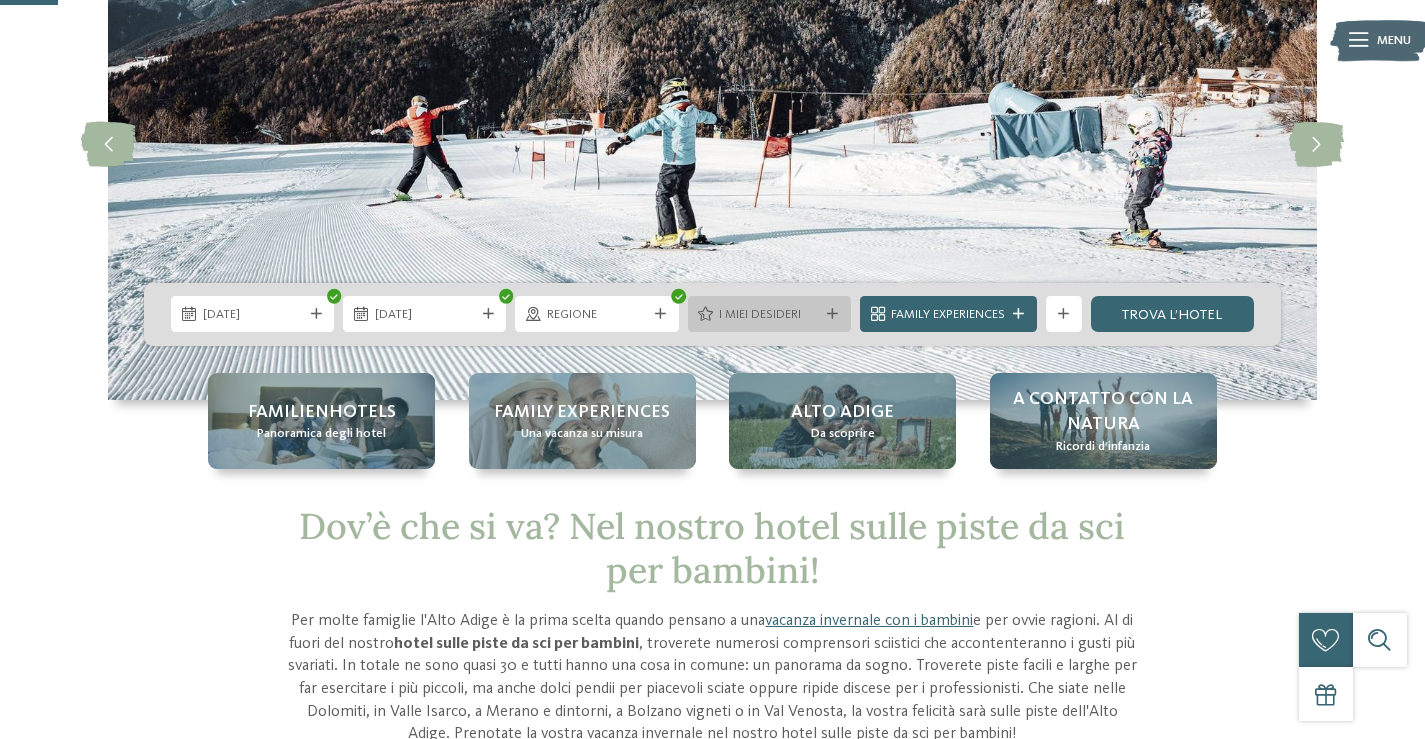 click at bounding box center (832, 314) 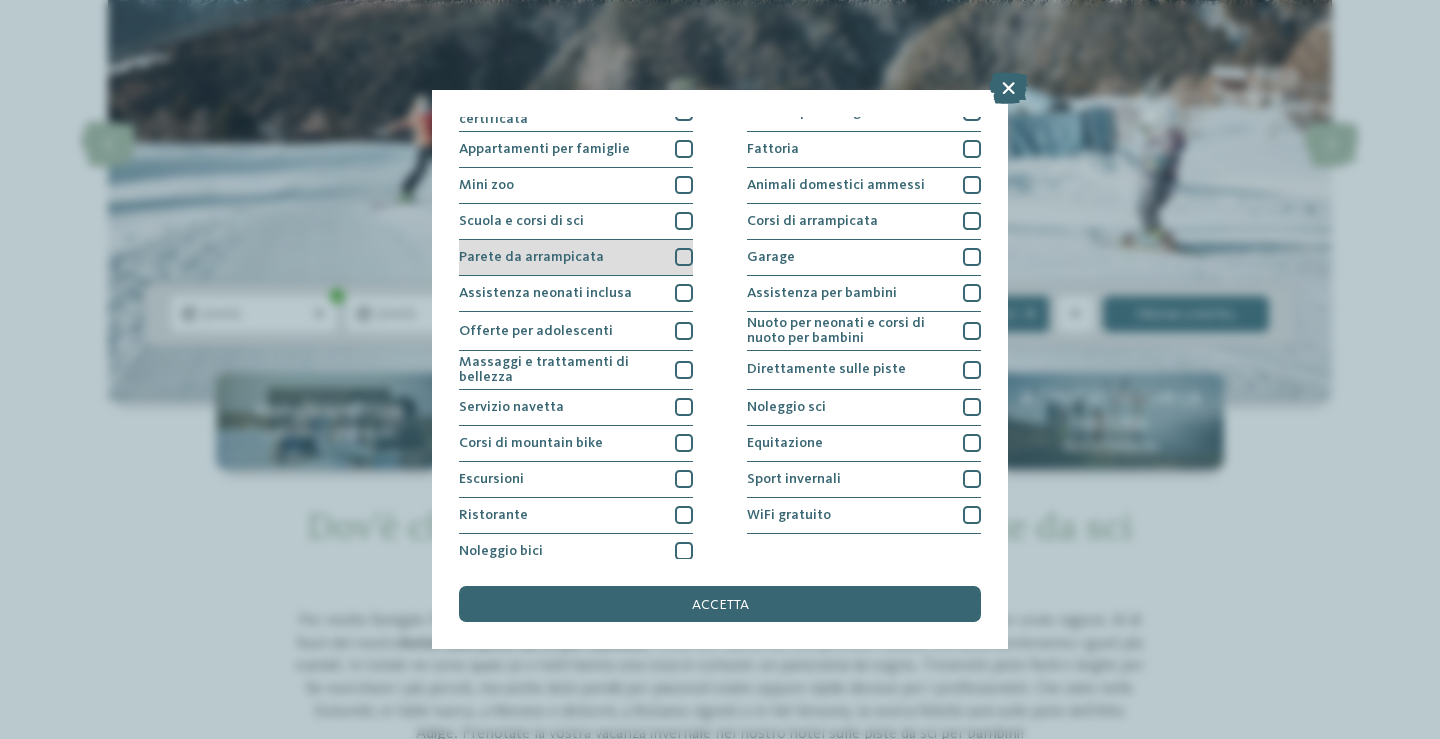 scroll, scrollTop: 208, scrollLeft: 0, axis: vertical 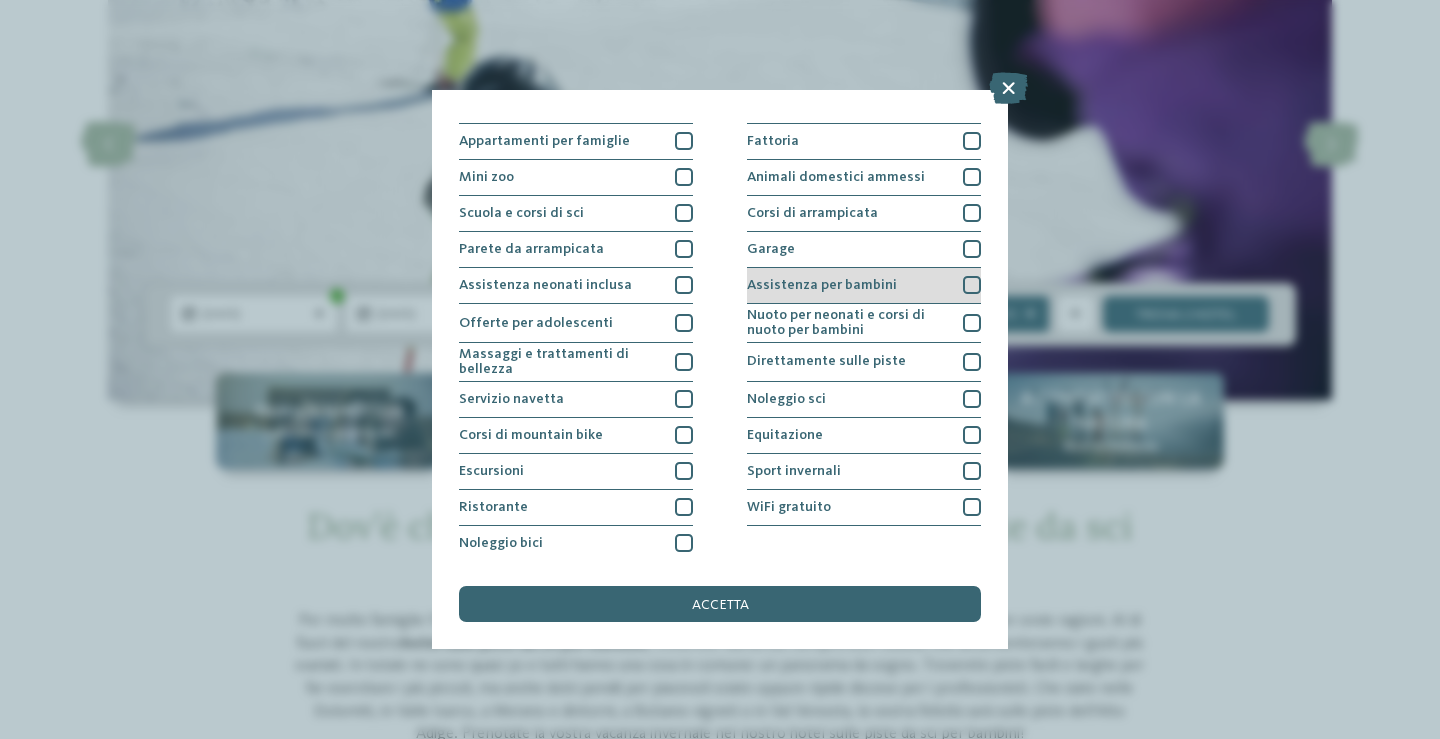 click on "Assistenza per bambini" at bounding box center (864, 286) 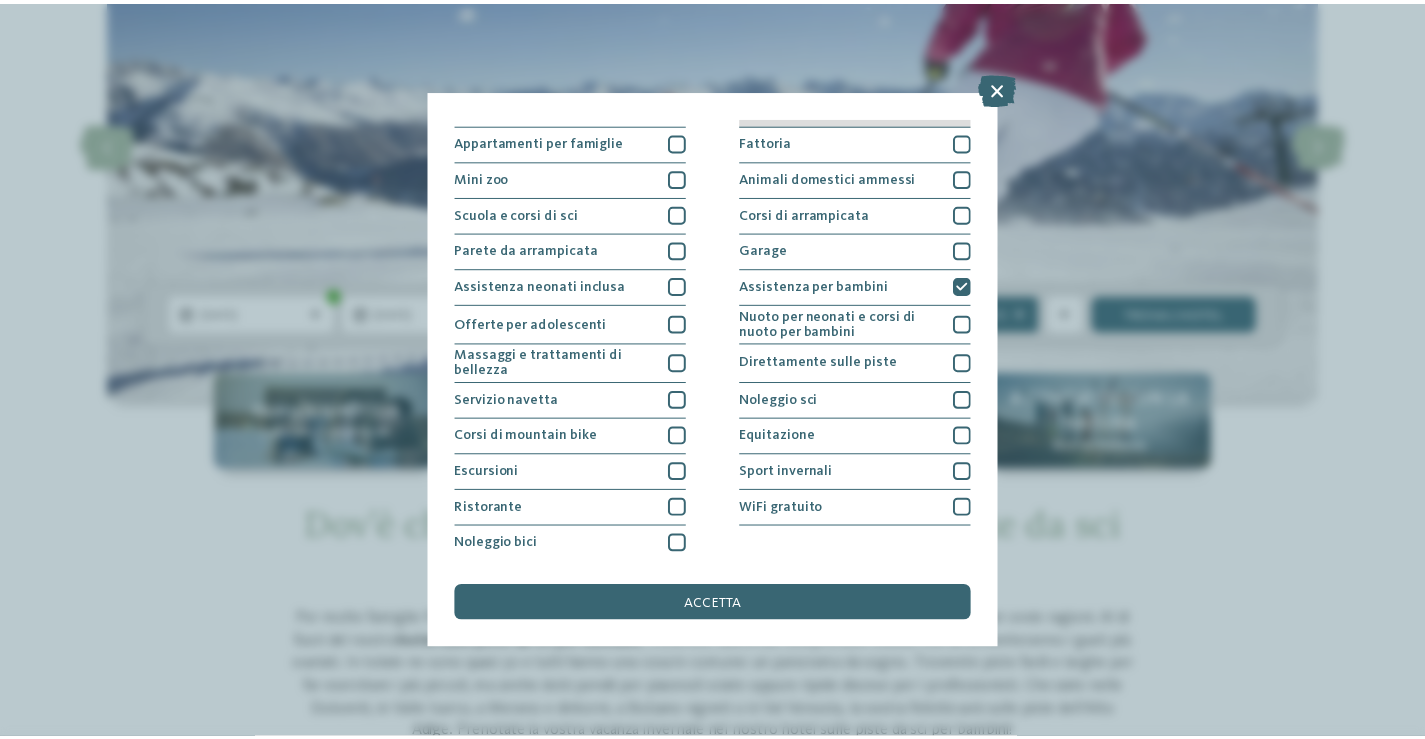 scroll, scrollTop: 208, scrollLeft: 0, axis: vertical 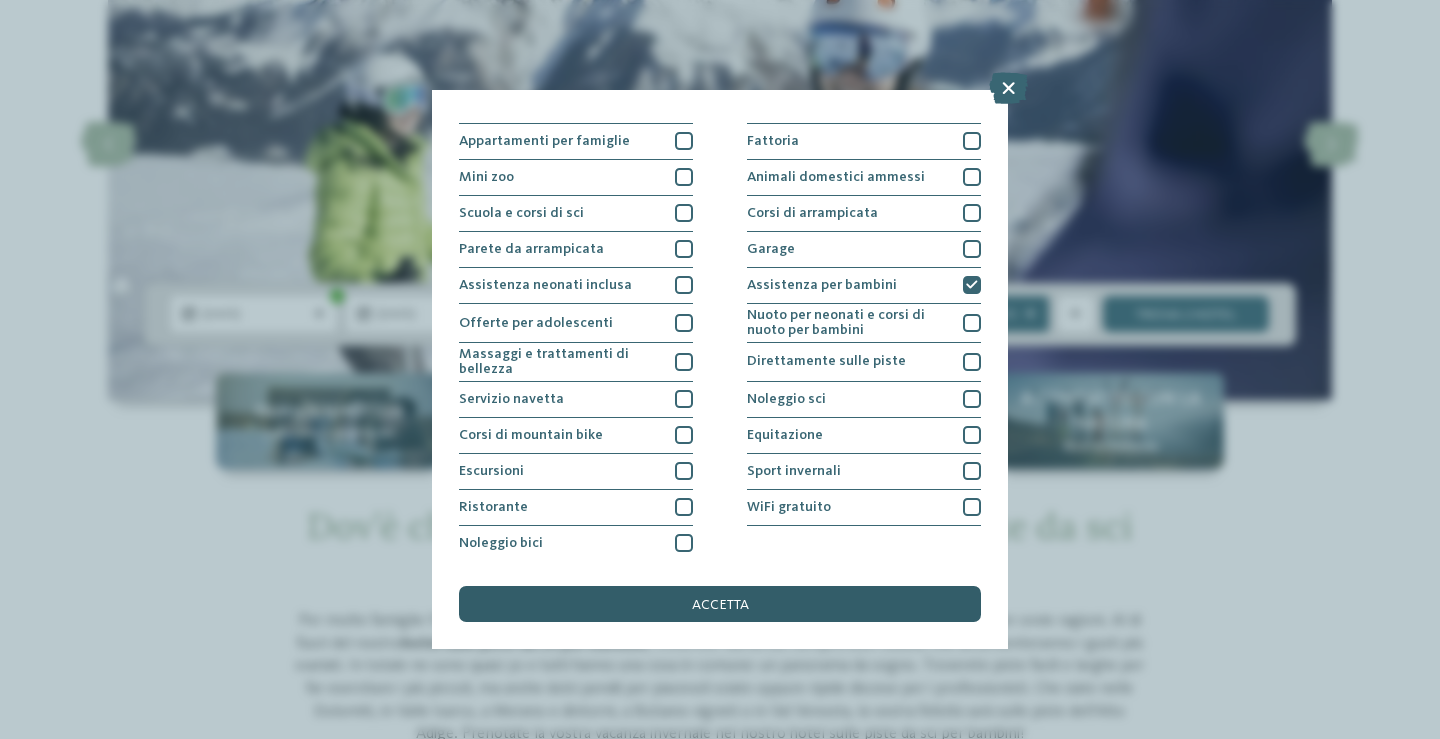click on "accetta" at bounding box center (720, 604) 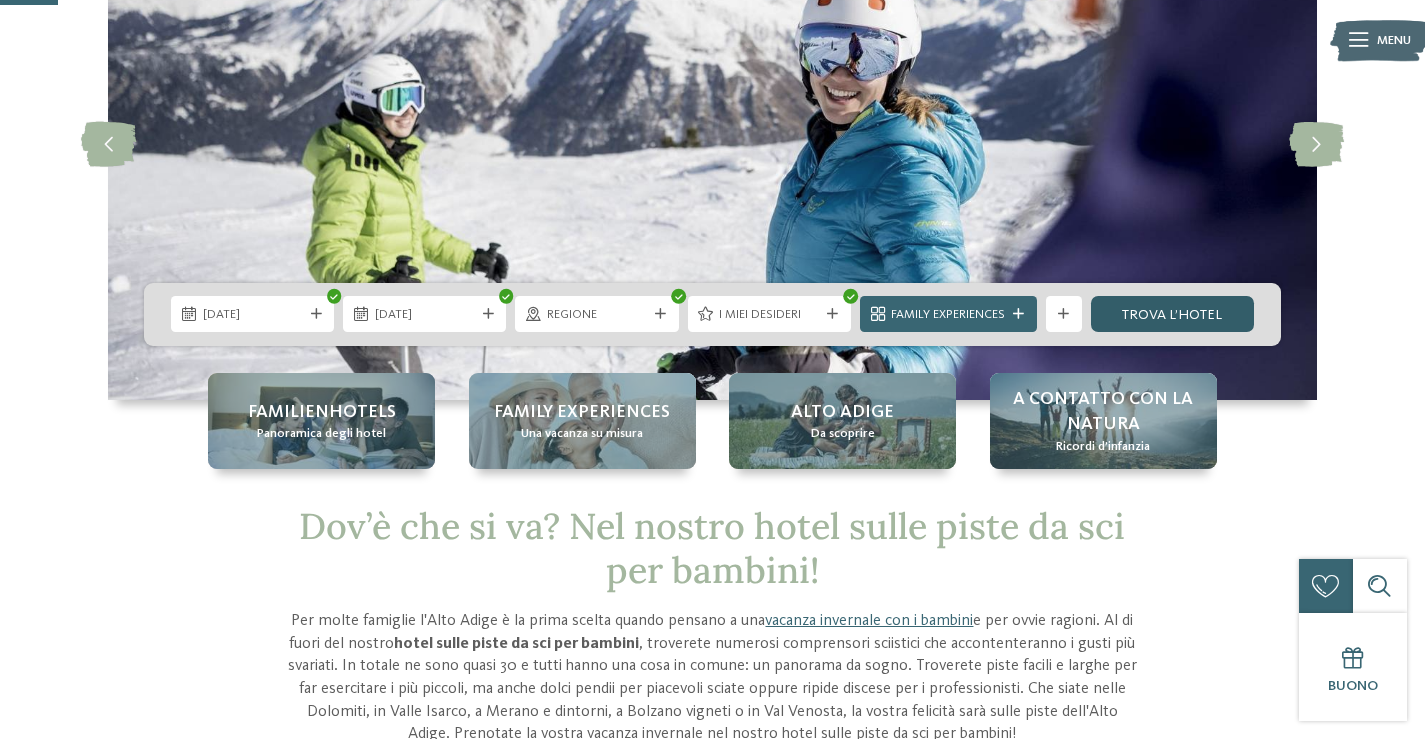 click on "trova l’hotel" at bounding box center (1172, 314) 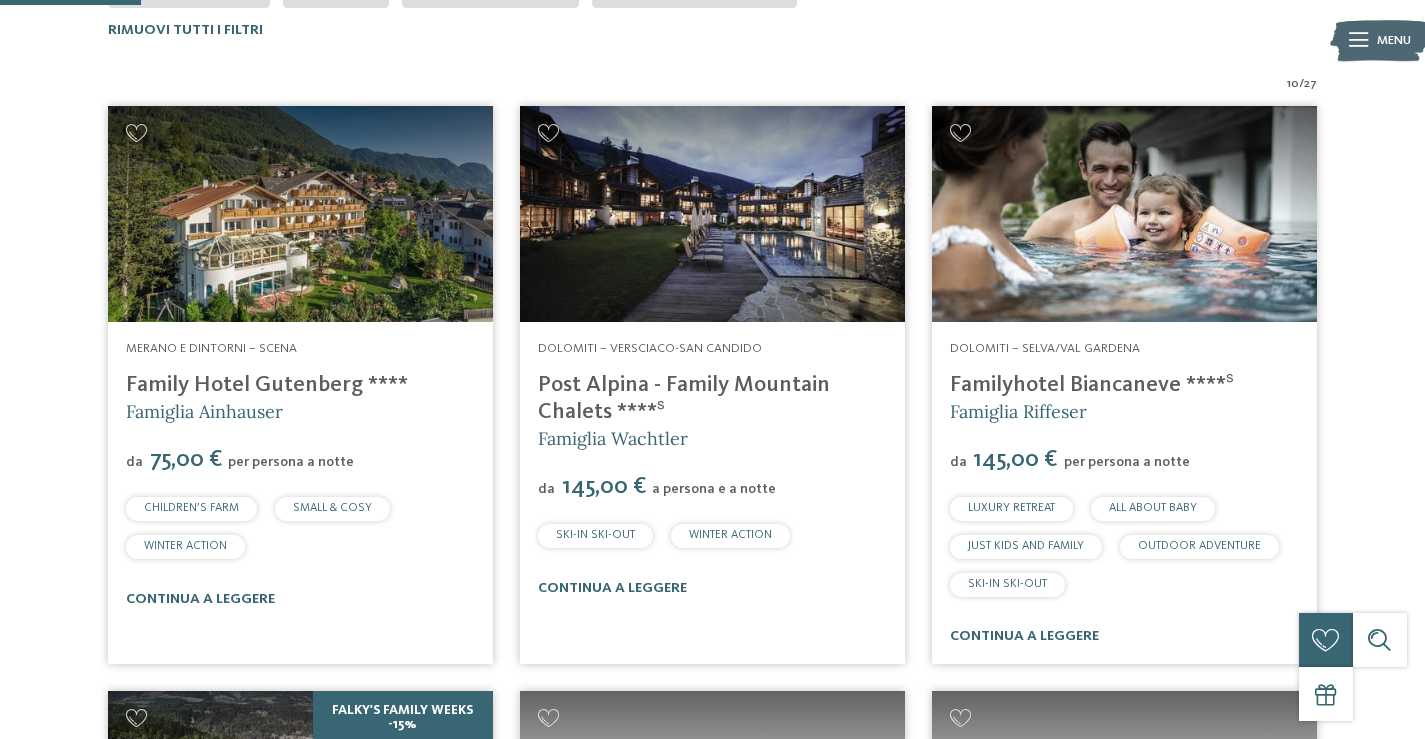 scroll, scrollTop: 0, scrollLeft: 0, axis: both 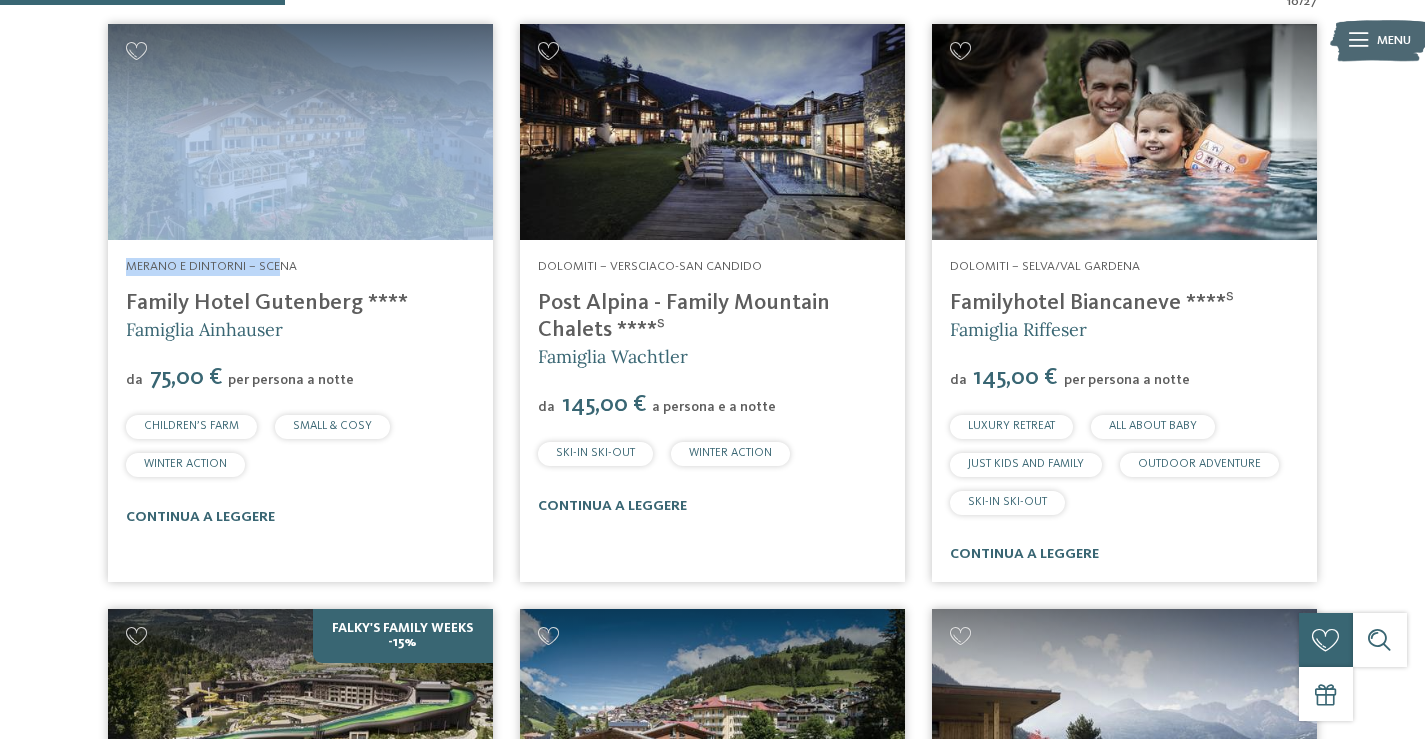 click on "10
/
27
Merano e dintorni – Scena
Family Hotel Gutenberg ****
Famiglia Ainhauser
da
SMALL & COSY da" at bounding box center (712, 1192) 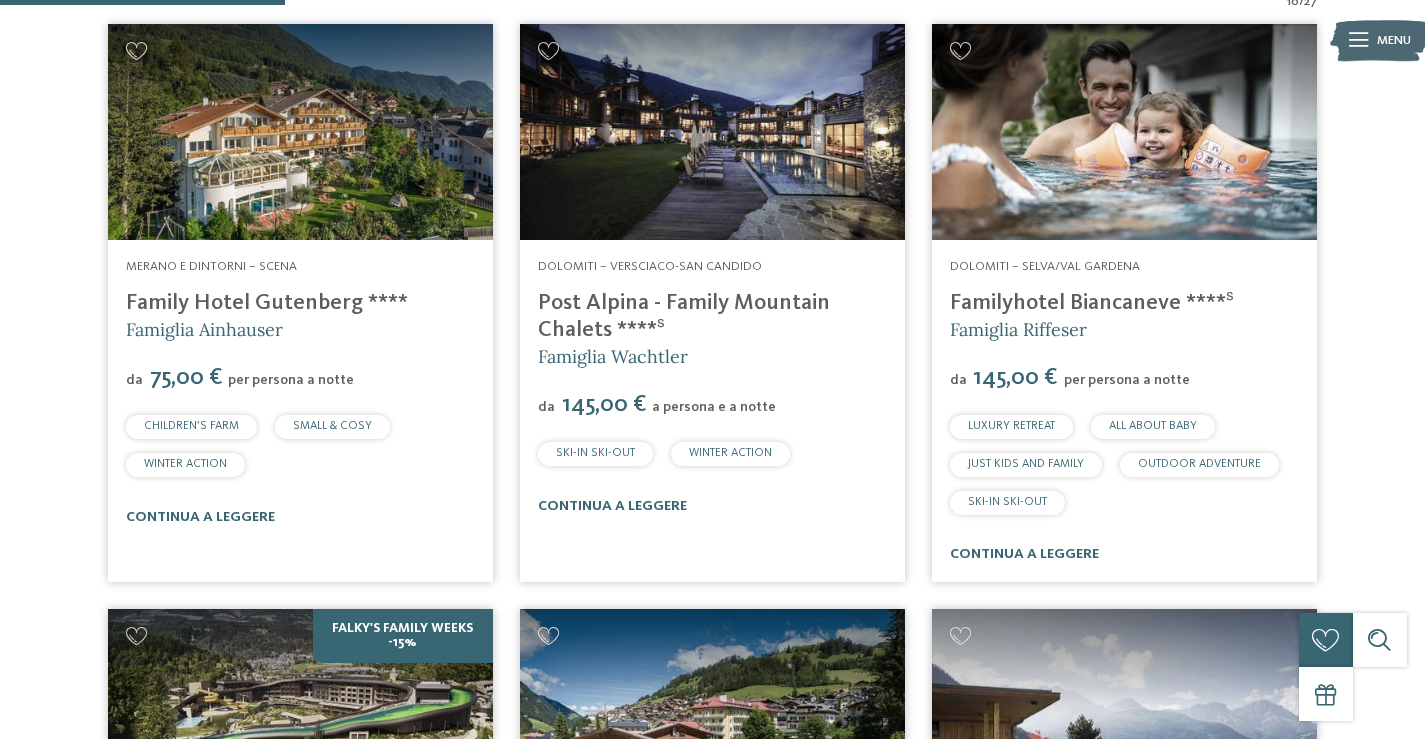 click on "Famiglia Ainhauser" at bounding box center [300, 329] 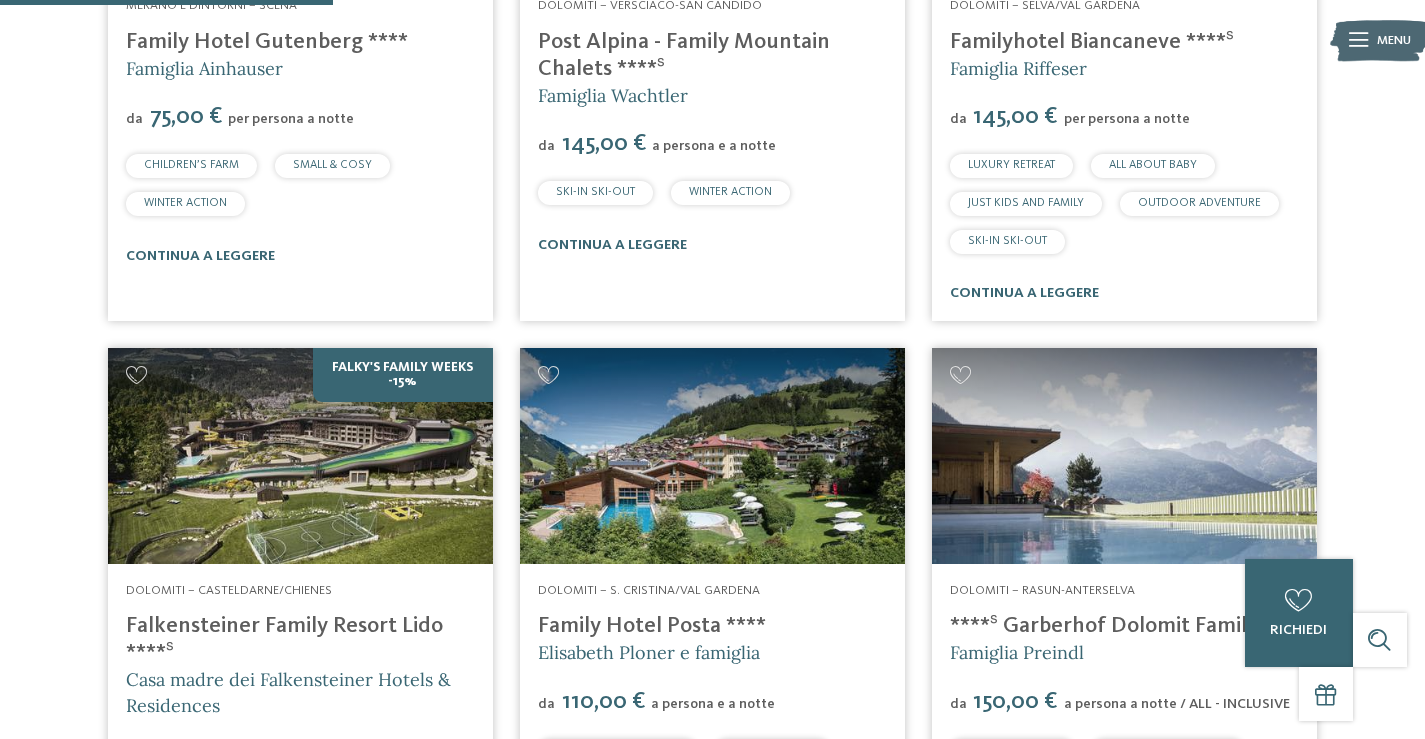 scroll, scrollTop: 779, scrollLeft: 0, axis: vertical 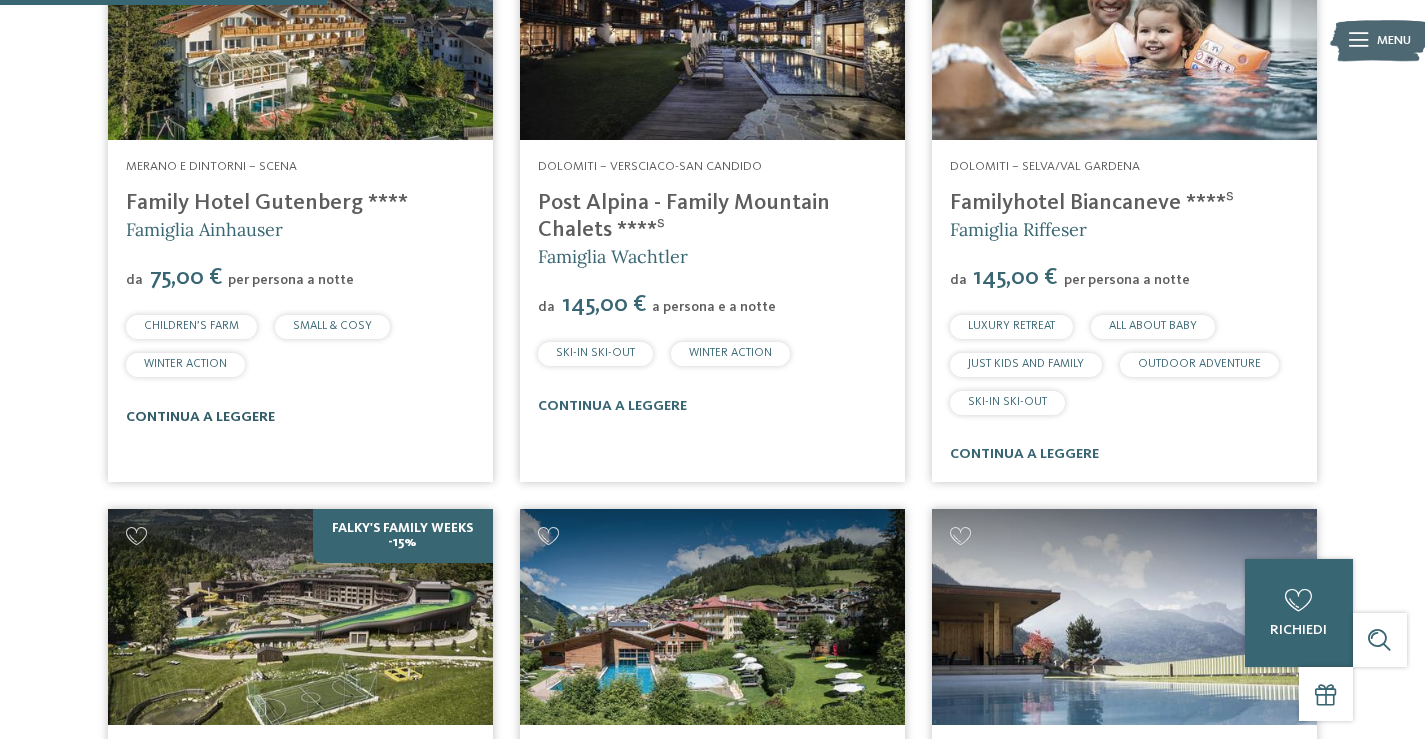 click on "continua a leggere" at bounding box center (200, 417) 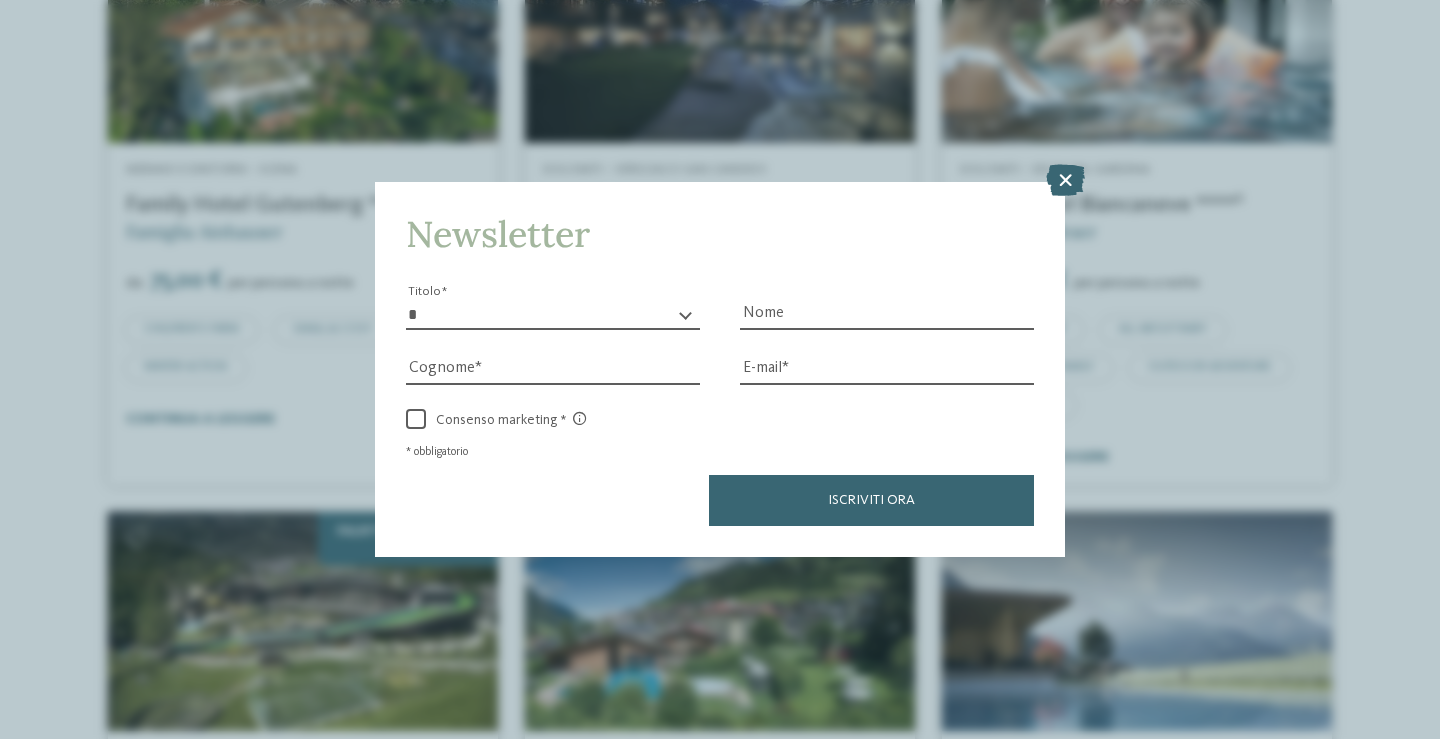 click on "Newsletter
* ****** ******* ******** ******
Titolo
Nome
Cognome
Fax" at bounding box center [720, 369] 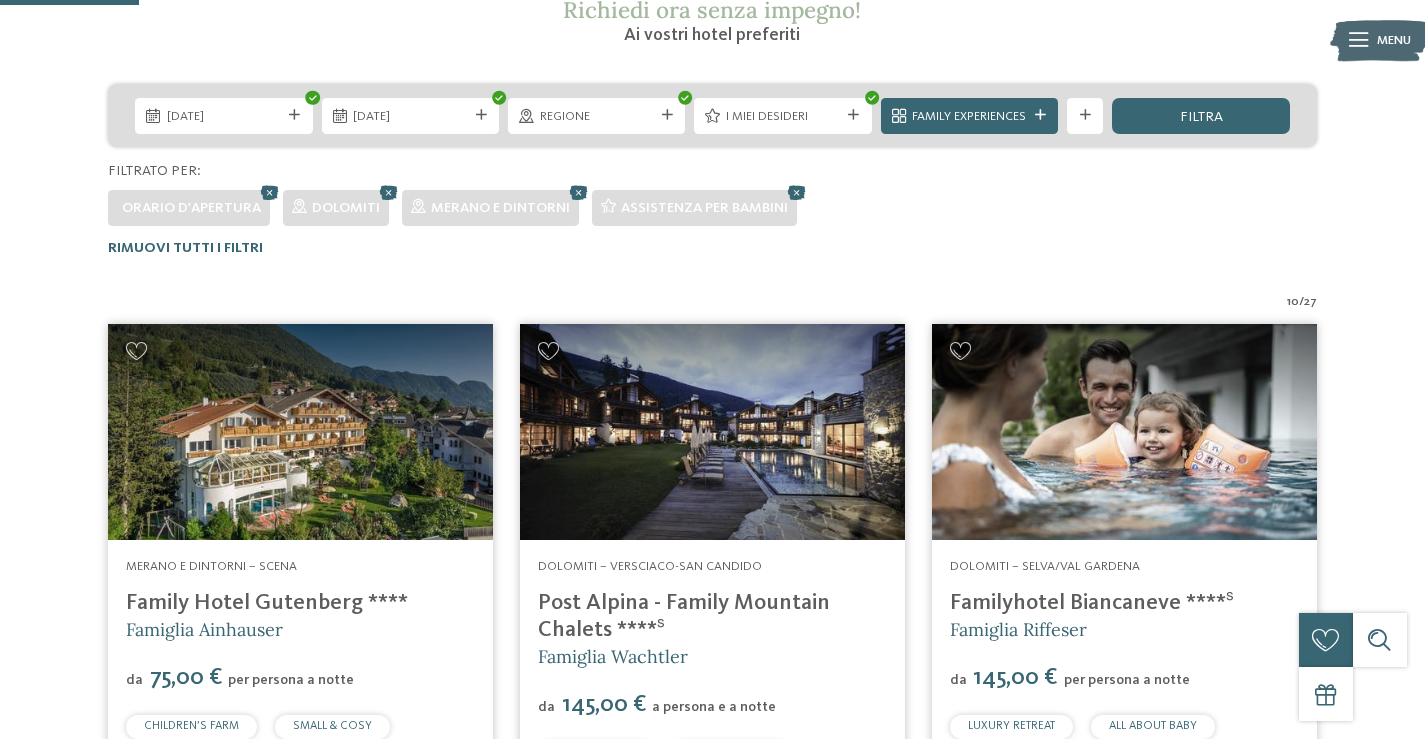 scroll, scrollTop: 0, scrollLeft: 0, axis: both 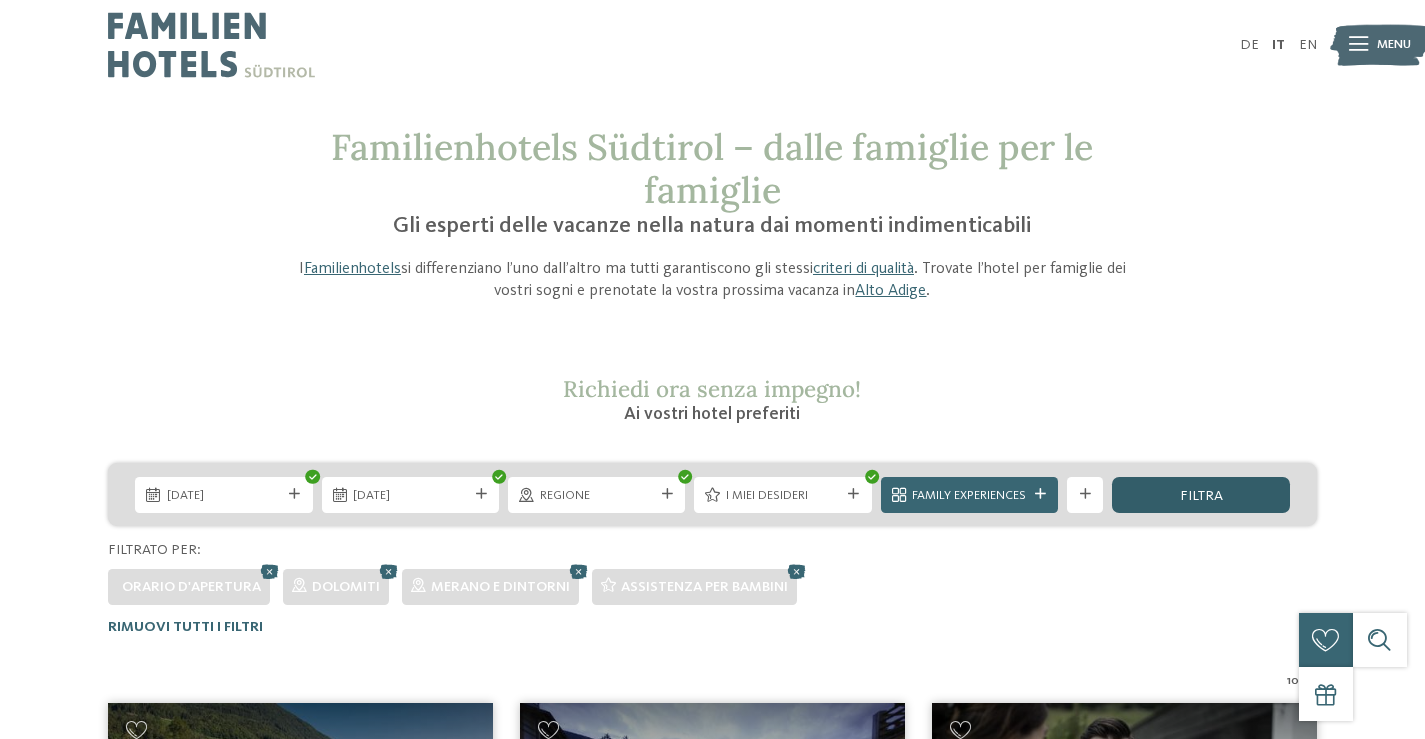click on "filtra" at bounding box center (1201, 496) 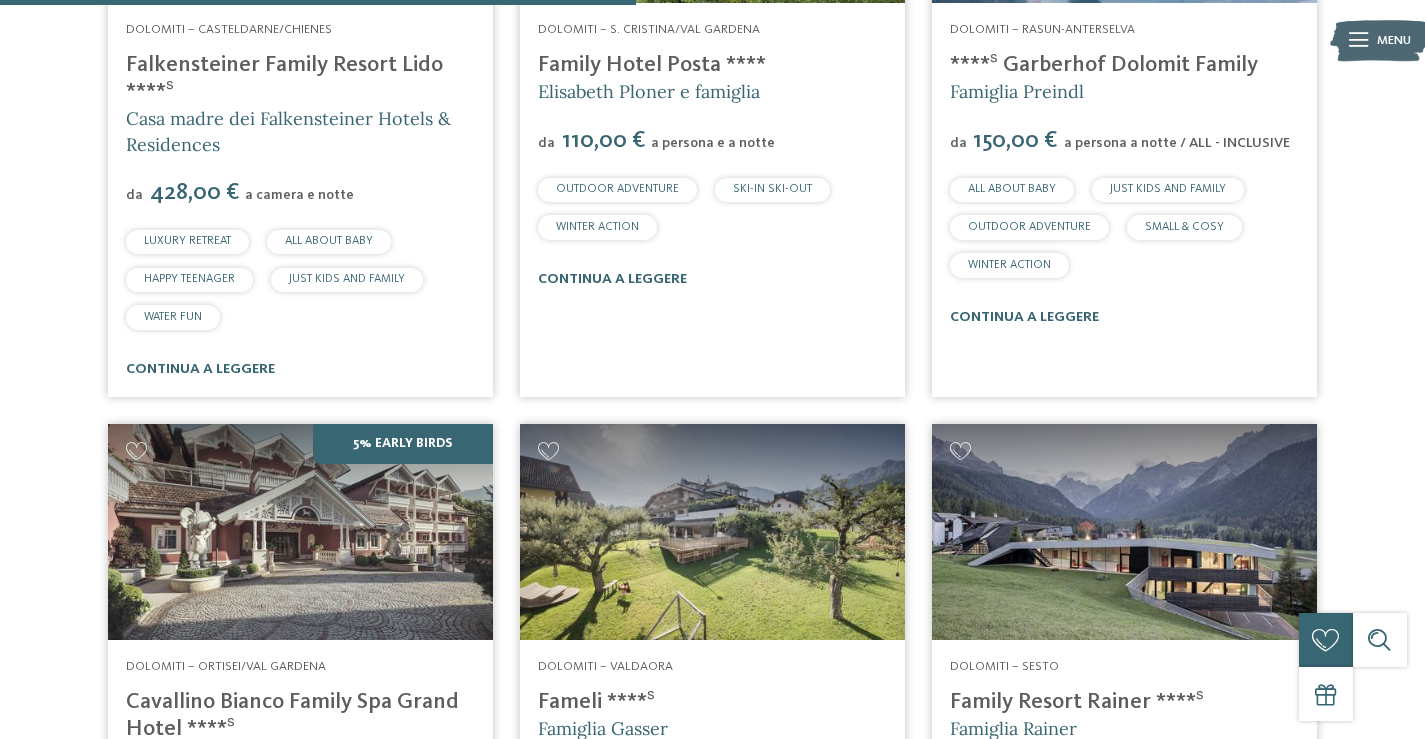 scroll, scrollTop: 2001, scrollLeft: 0, axis: vertical 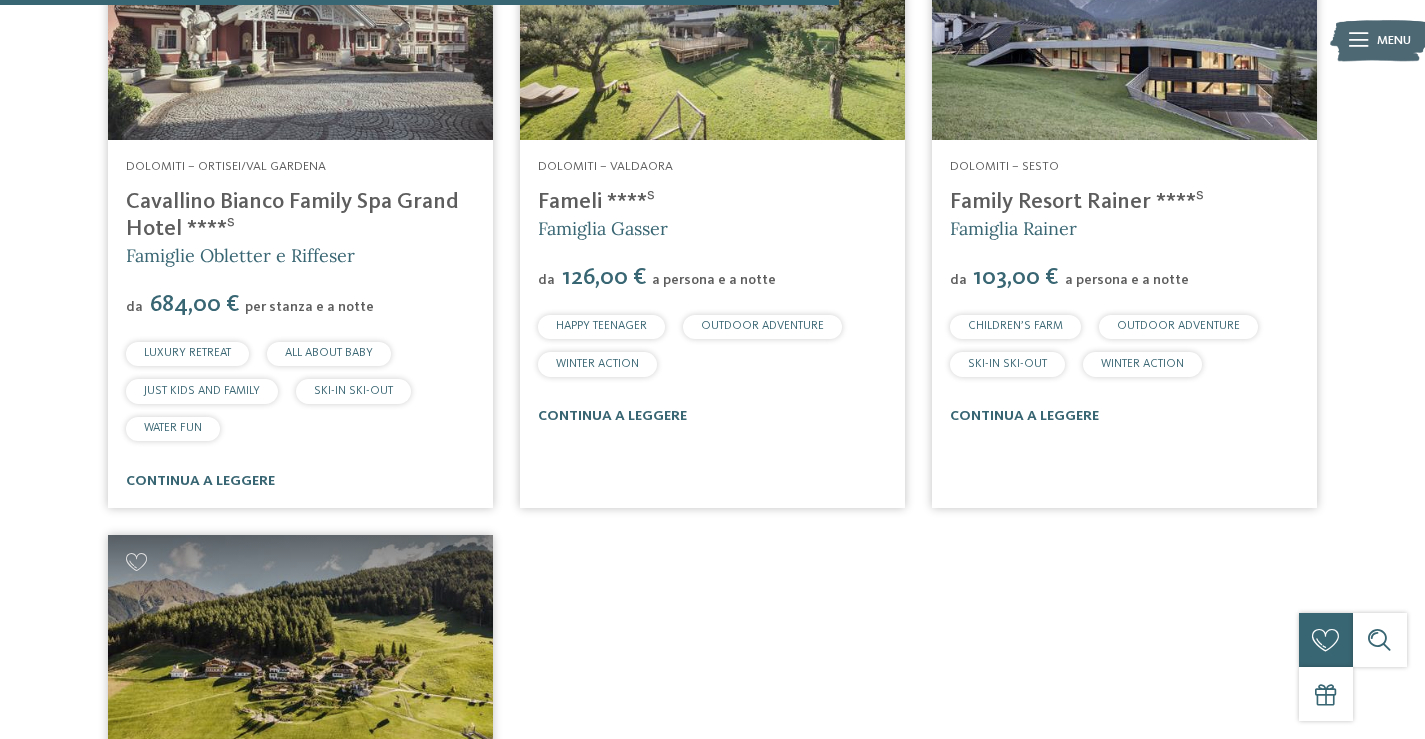 click on "Family Resort Rainer ****ˢ" at bounding box center [1124, 202] 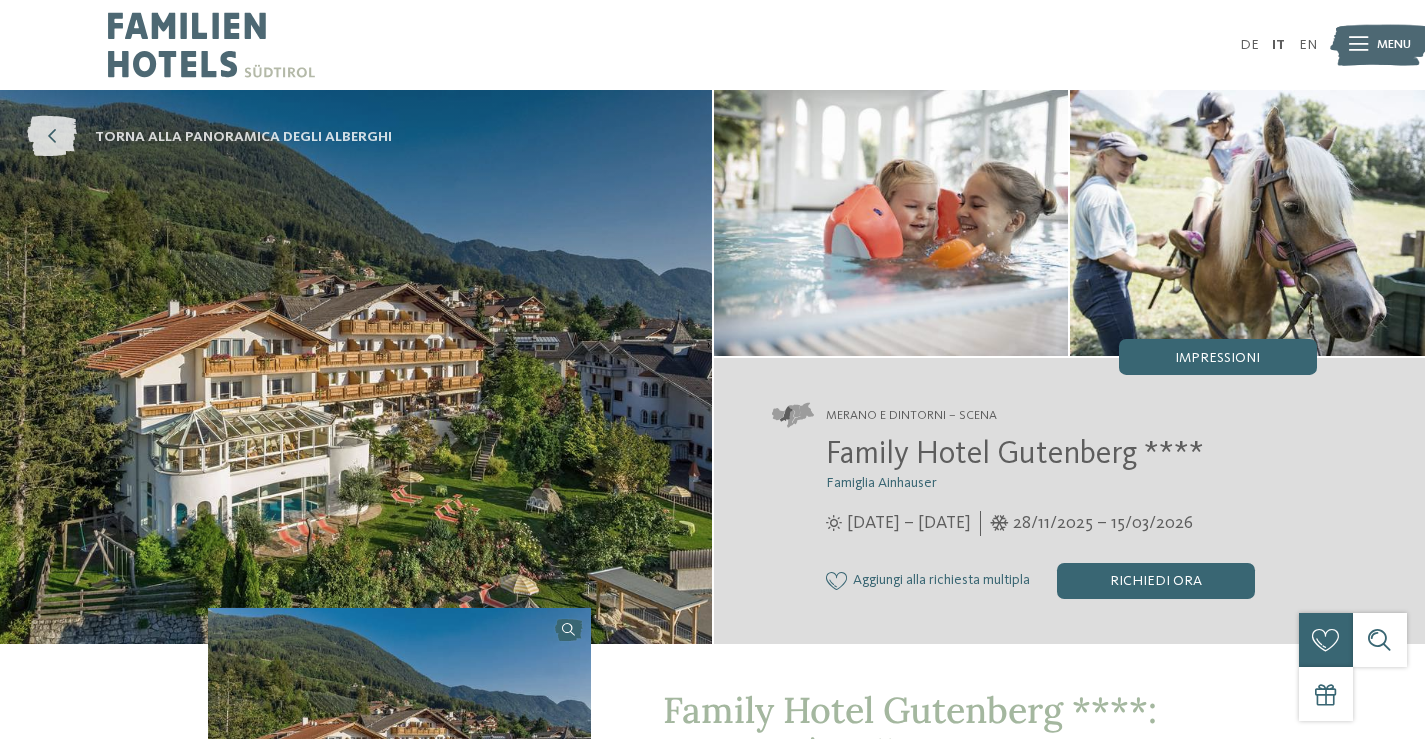 scroll, scrollTop: 0, scrollLeft: 0, axis: both 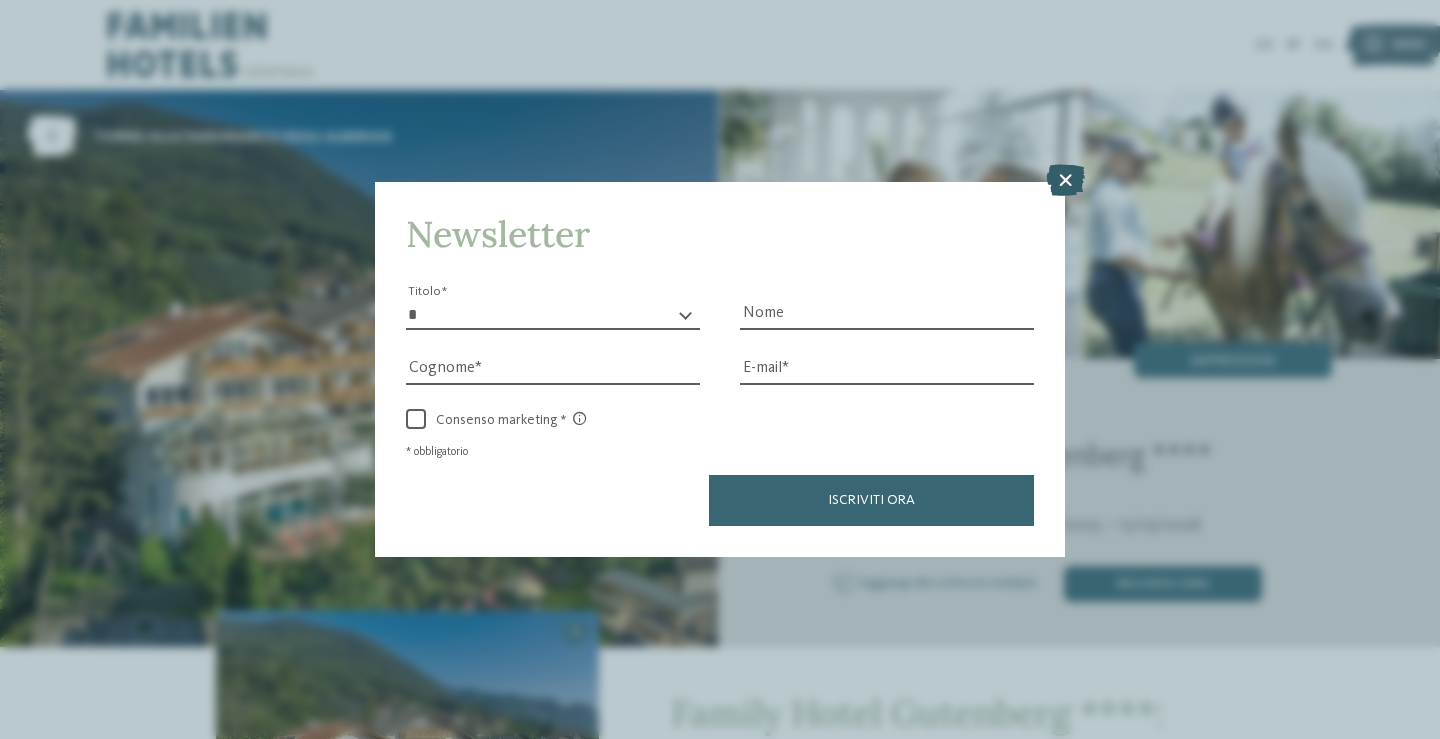 click at bounding box center (1065, 180) 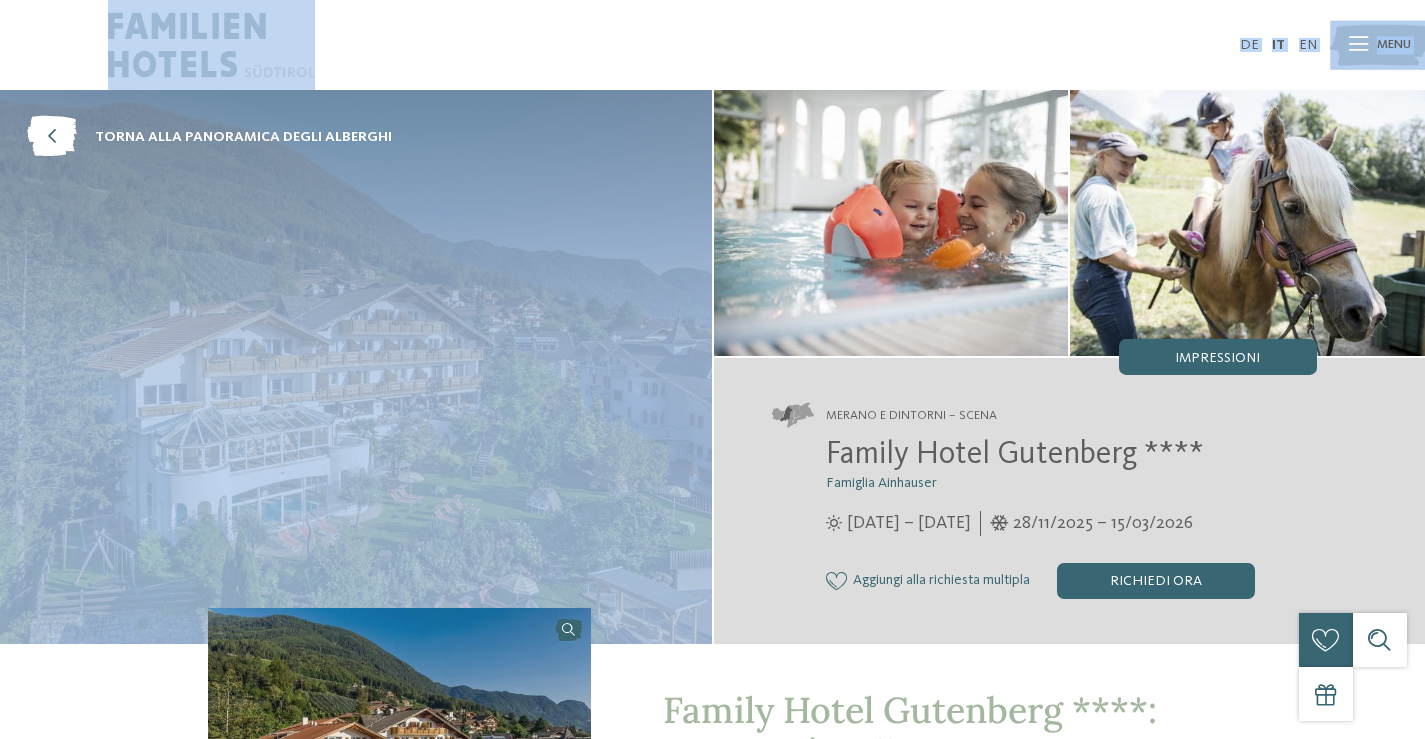 drag, startPoint x: 360, startPoint y: 76, endPoint x: 363, endPoint y: 361, distance: 285.01578 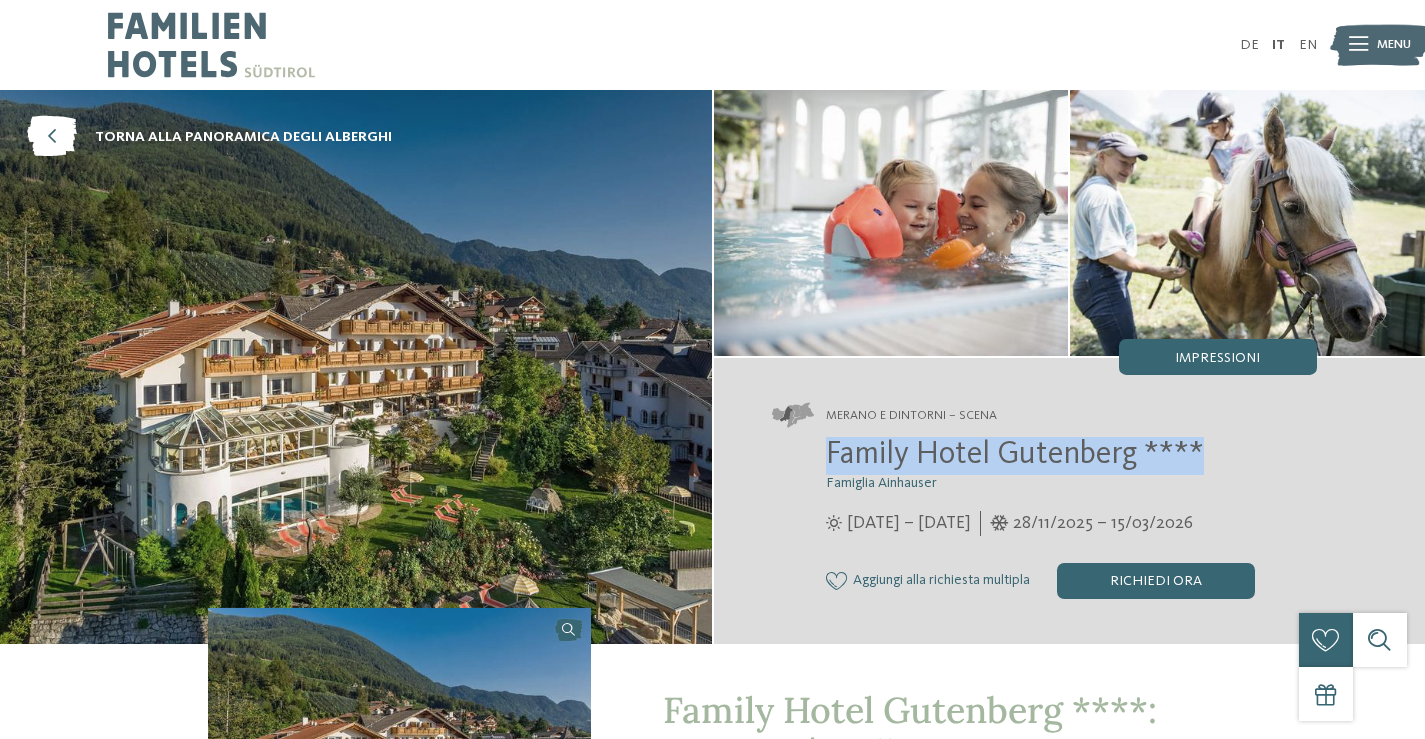 drag, startPoint x: 1218, startPoint y: 442, endPoint x: 829, endPoint y: 454, distance: 389.18506 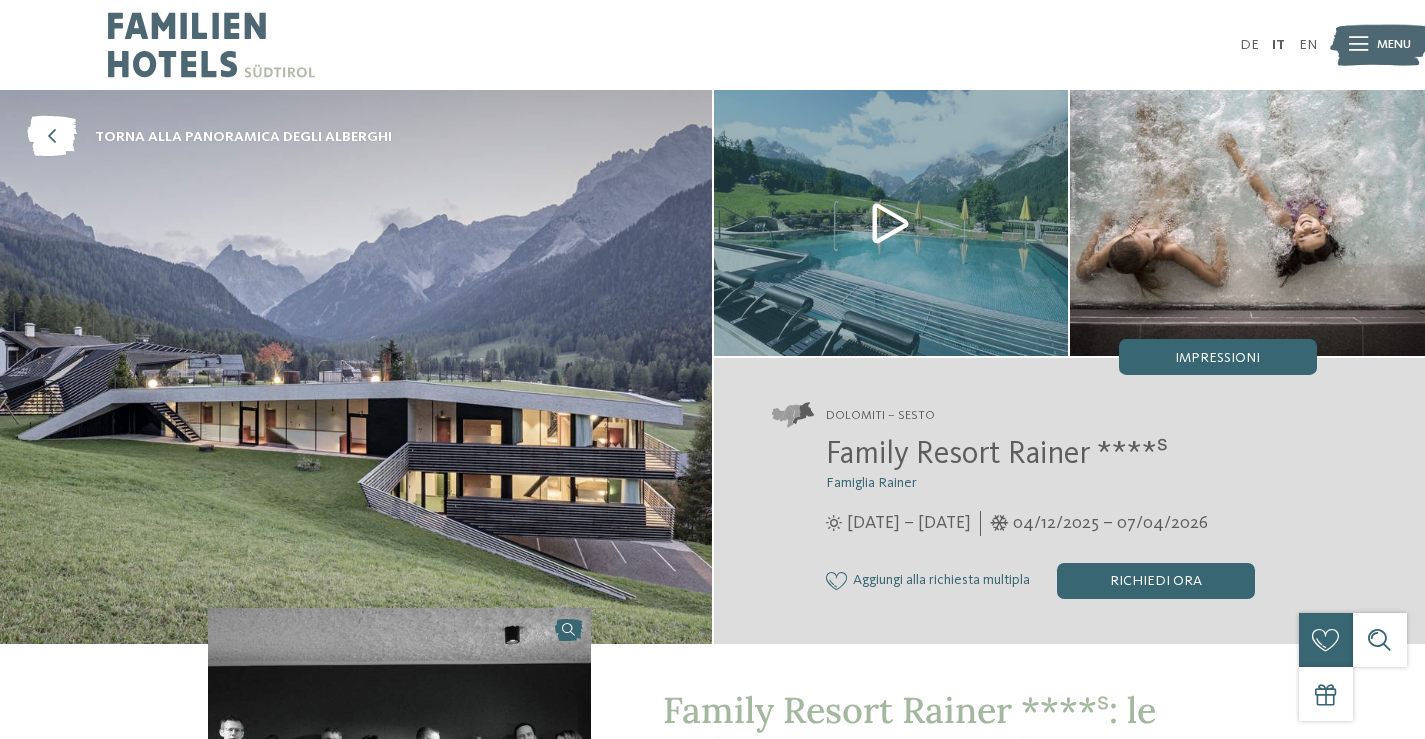 scroll, scrollTop: 0, scrollLeft: 0, axis: both 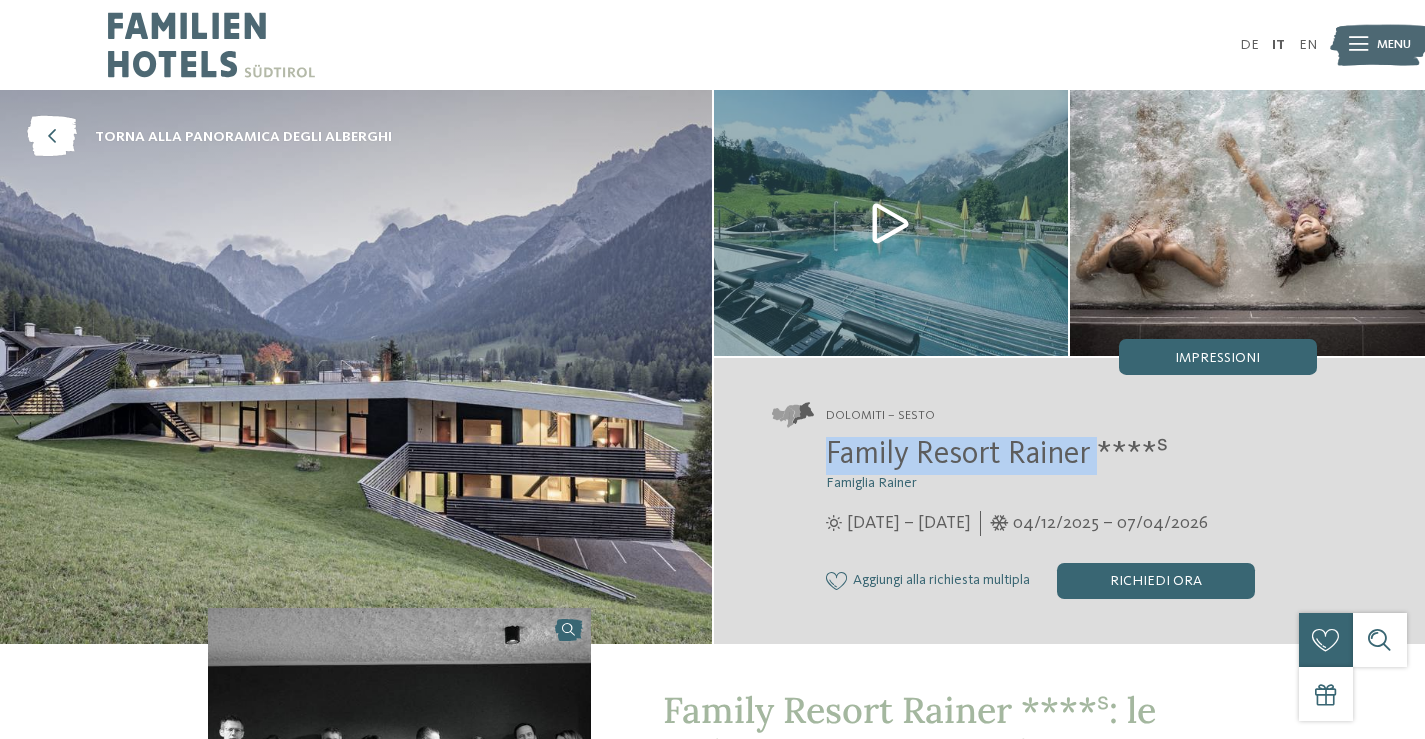 drag, startPoint x: 1100, startPoint y: 462, endPoint x: 821, endPoint y: 436, distance: 280.20886 